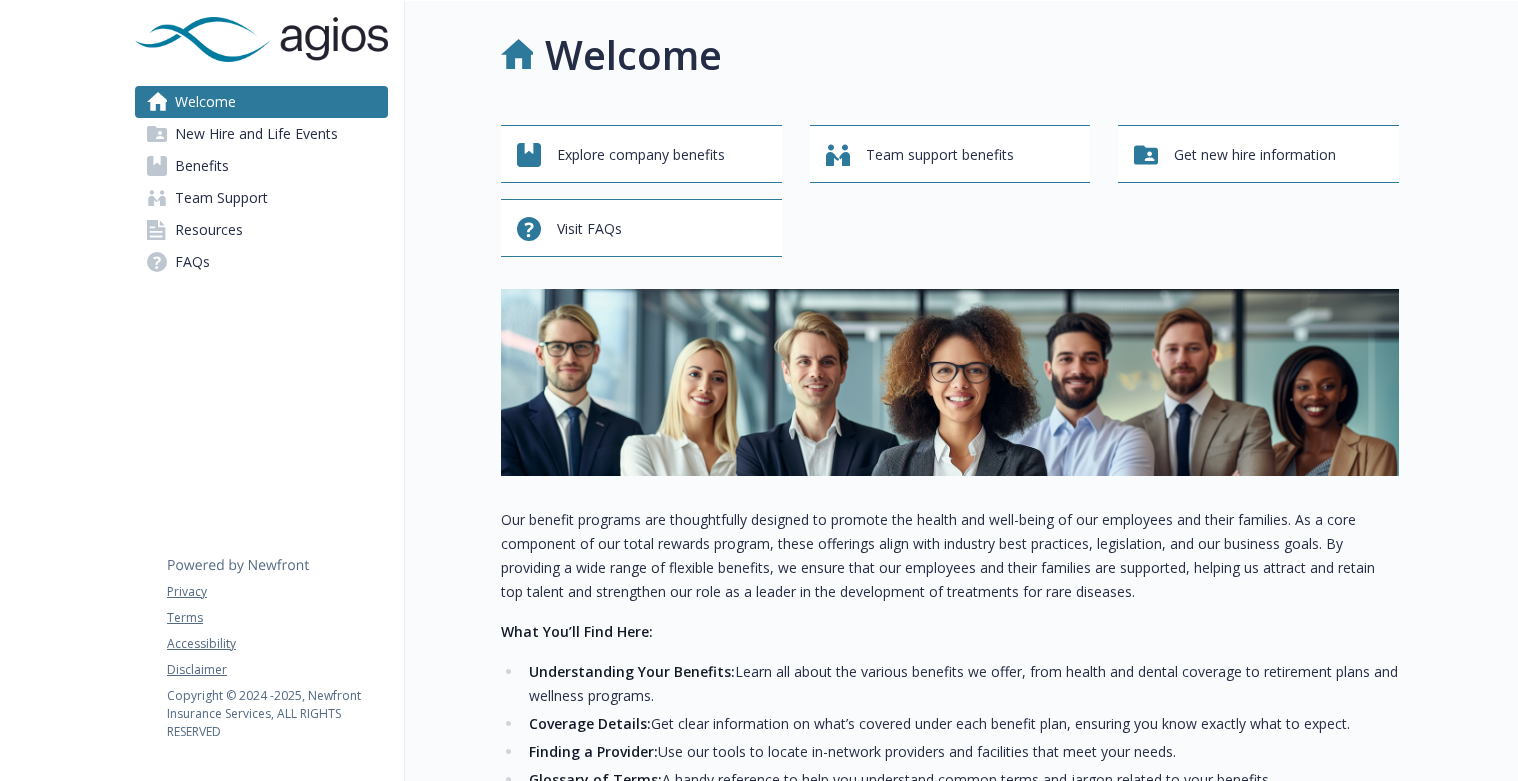 scroll, scrollTop: 0, scrollLeft: 0, axis: both 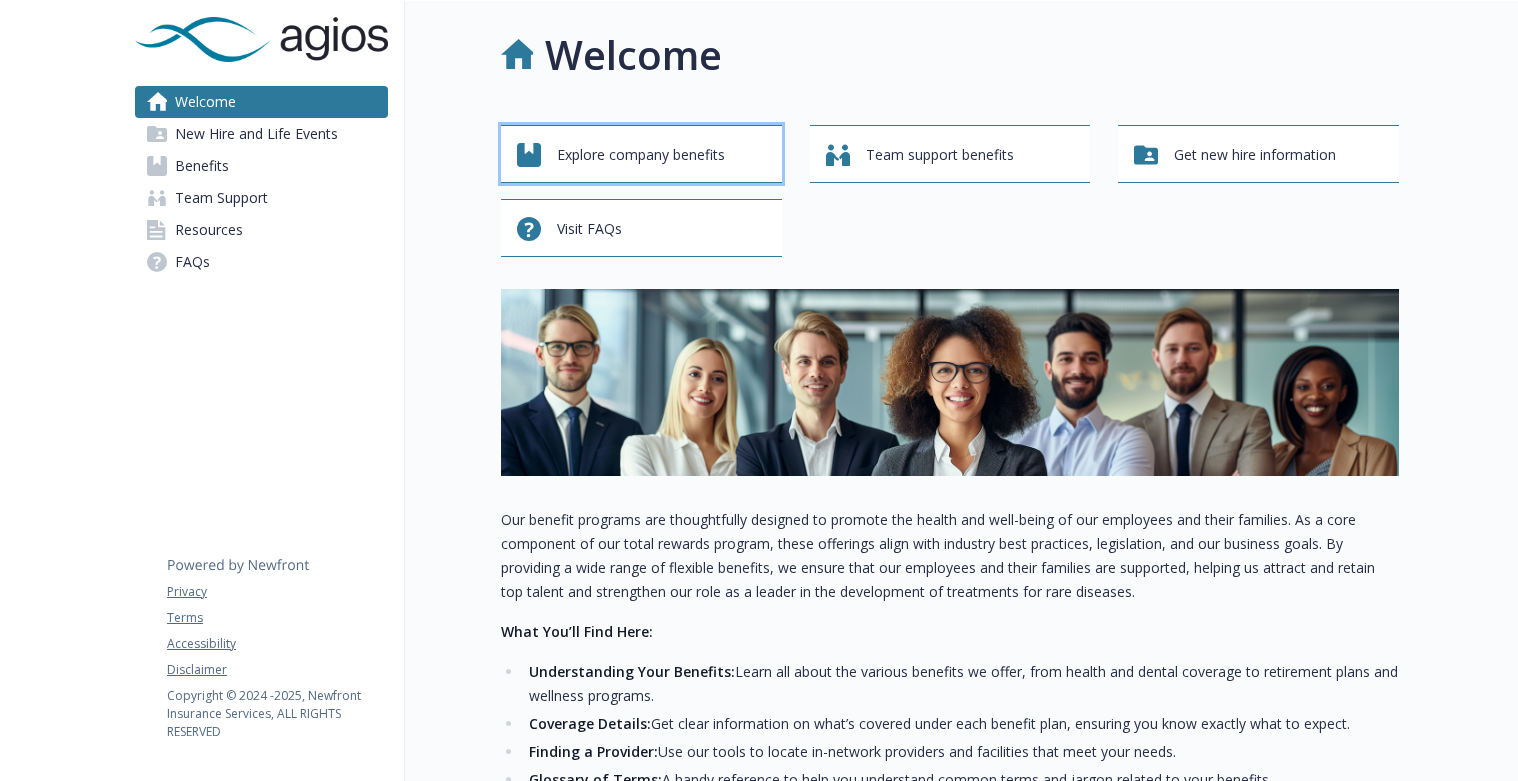 click on "Explore company benefits" at bounding box center [641, 155] 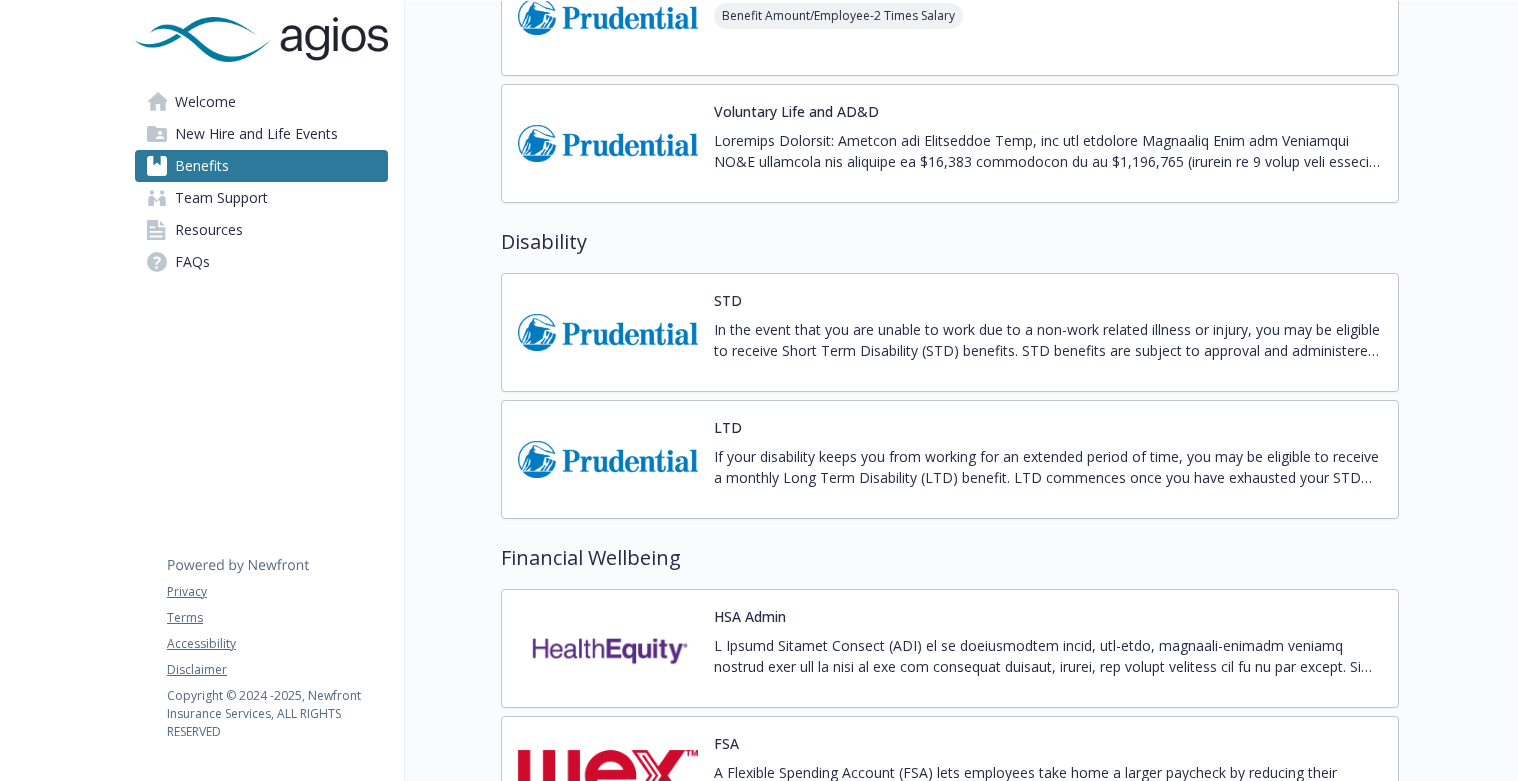 scroll, scrollTop: 1221, scrollLeft: 0, axis: vertical 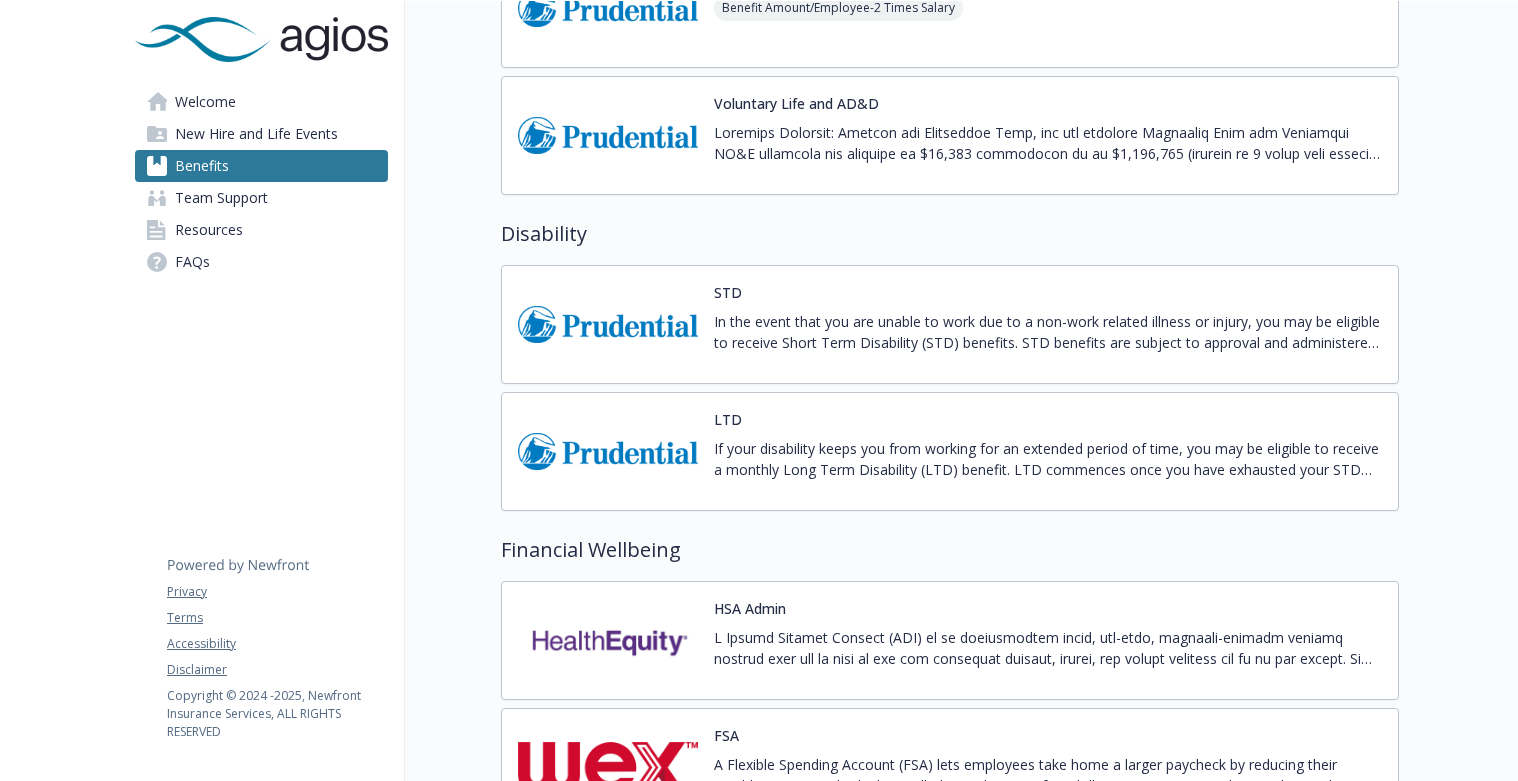 click on "Life and AD&D Benefit Amount/Employee  -  2 Times Salary" at bounding box center (950, 8) 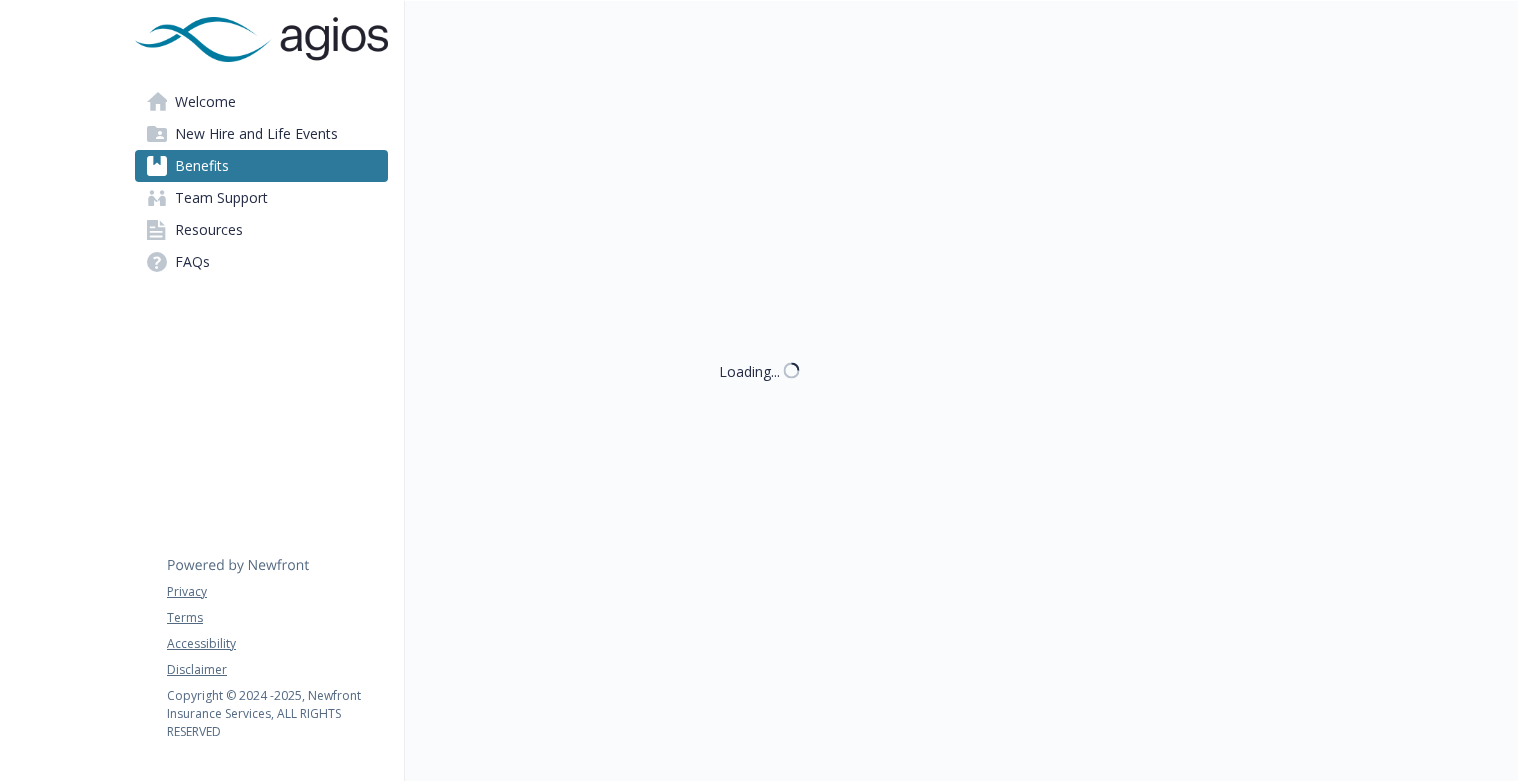 scroll, scrollTop: 1221, scrollLeft: 0, axis: vertical 